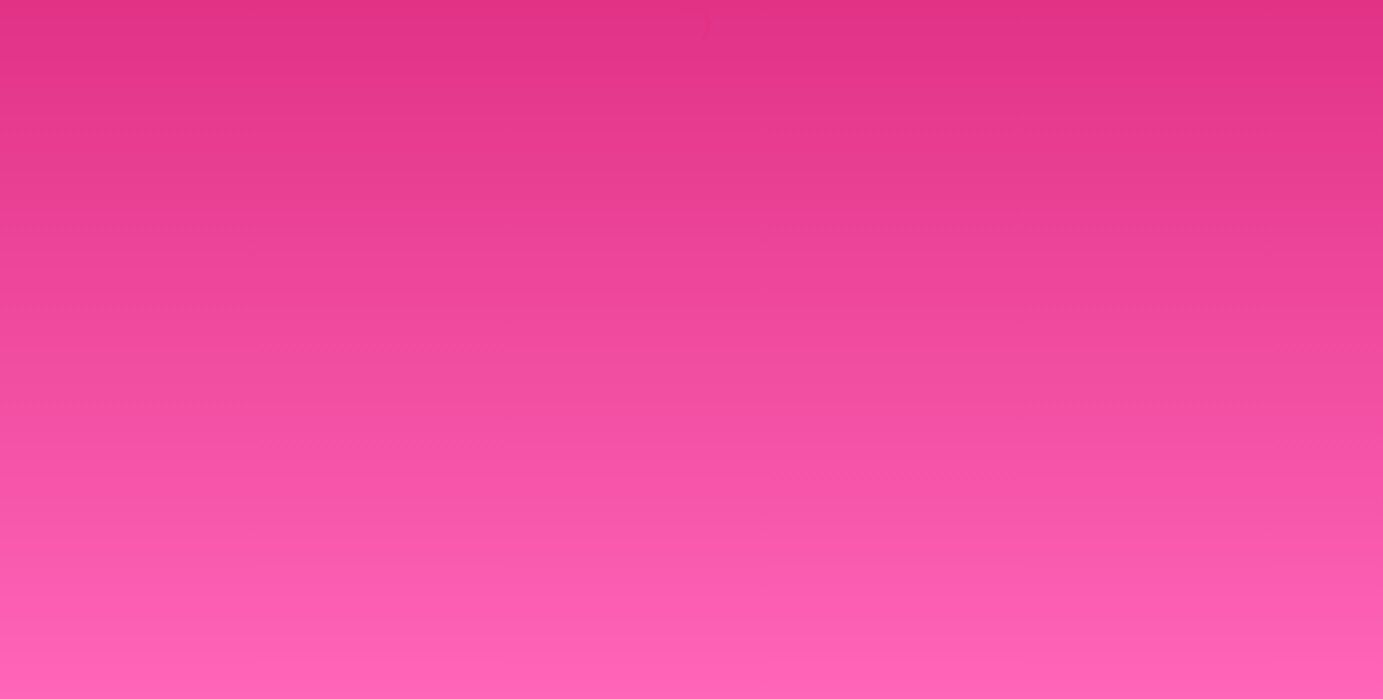 scroll, scrollTop: 0, scrollLeft: 0, axis: both 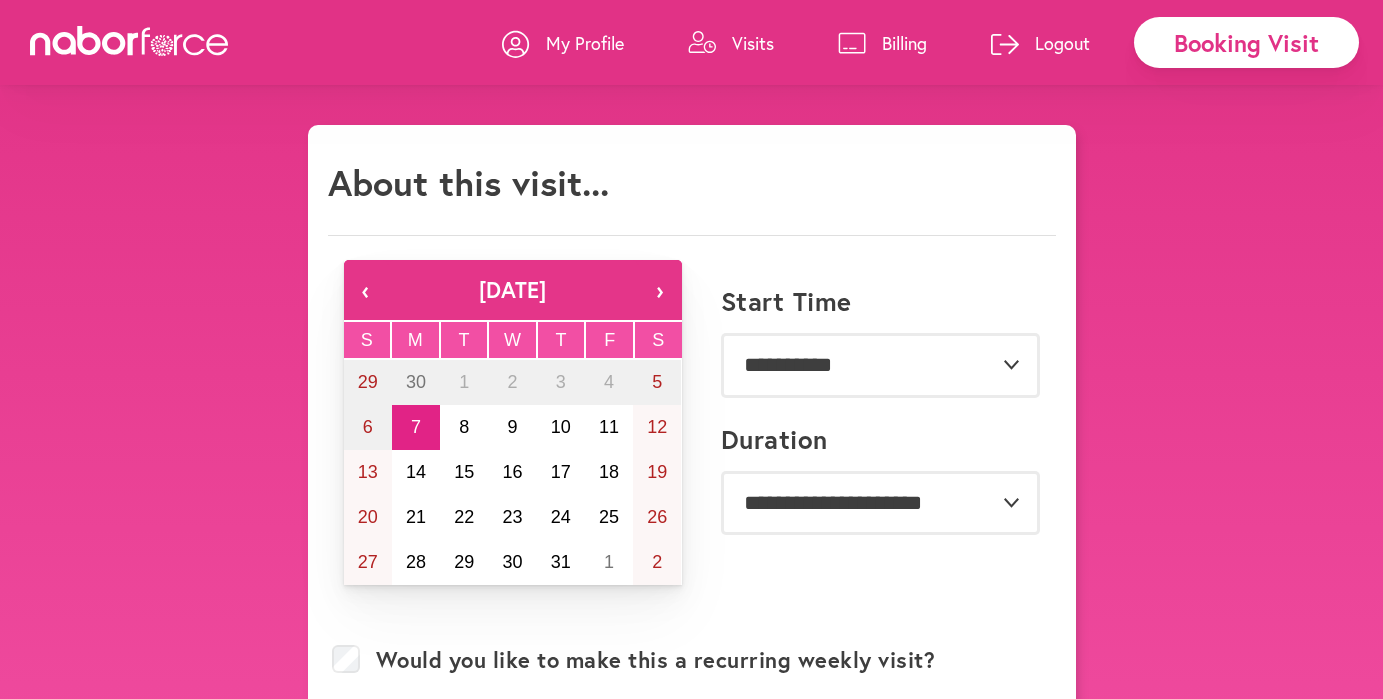 click on "**********" at bounding box center (691, 845) 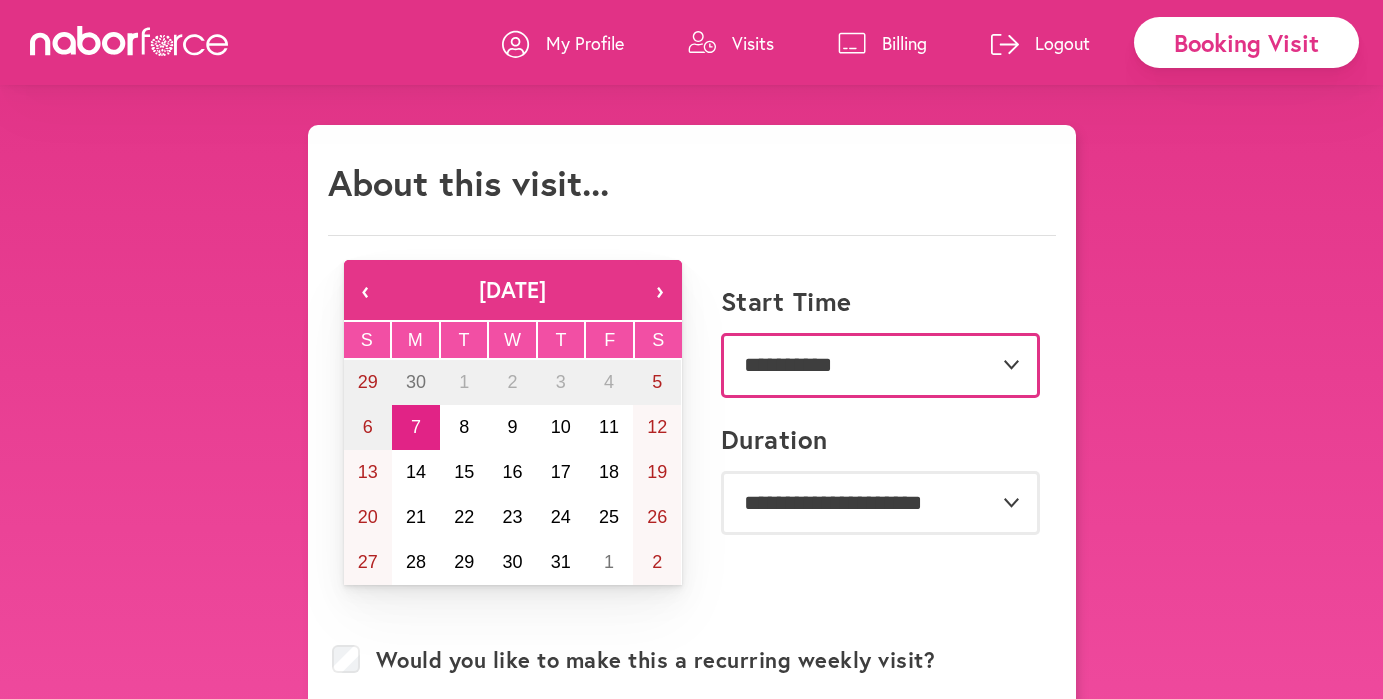 click on "**********" at bounding box center [880, 365] 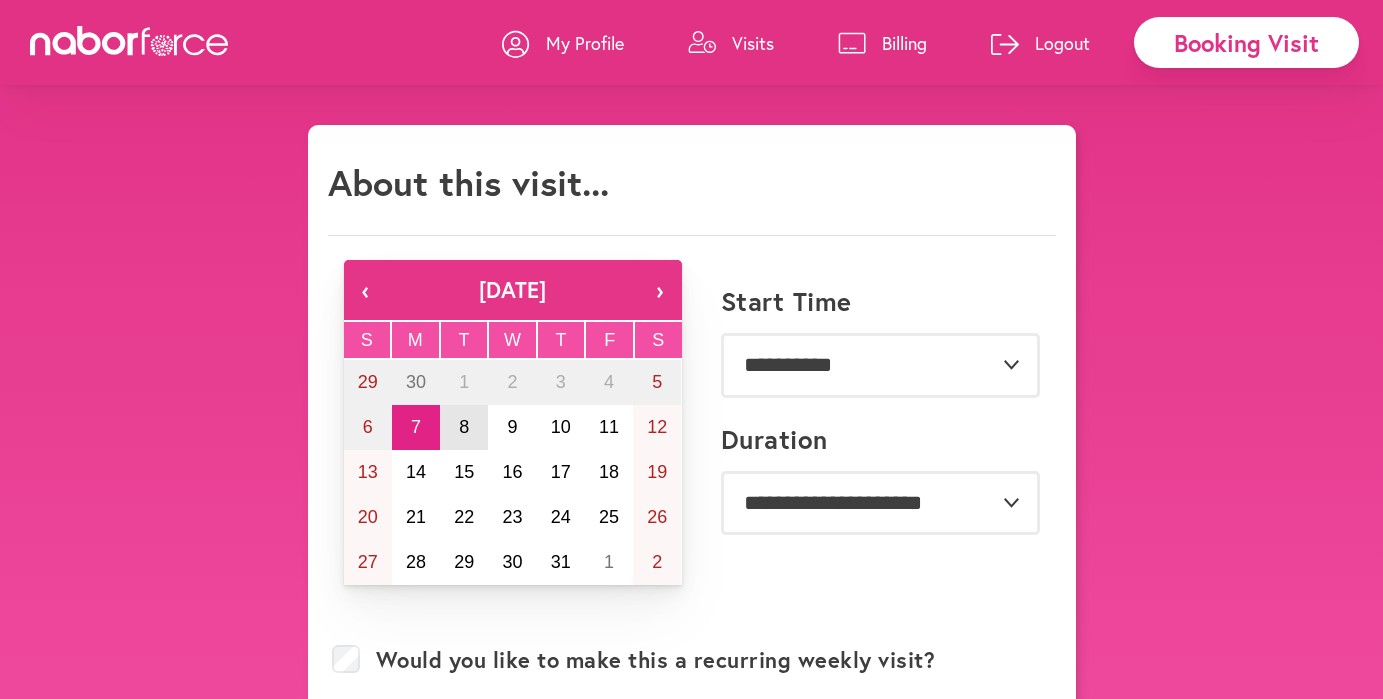 click on "8" at bounding box center (464, 427) 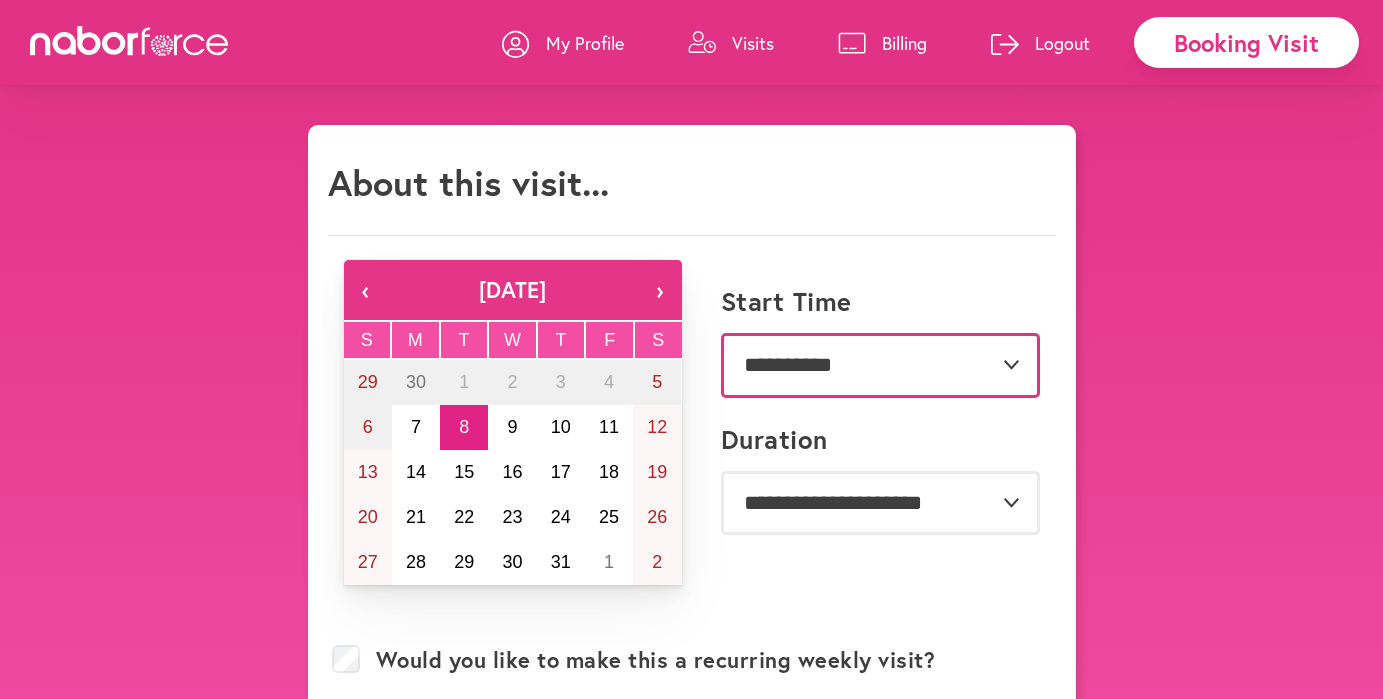 click on "**********" at bounding box center (880, 365) 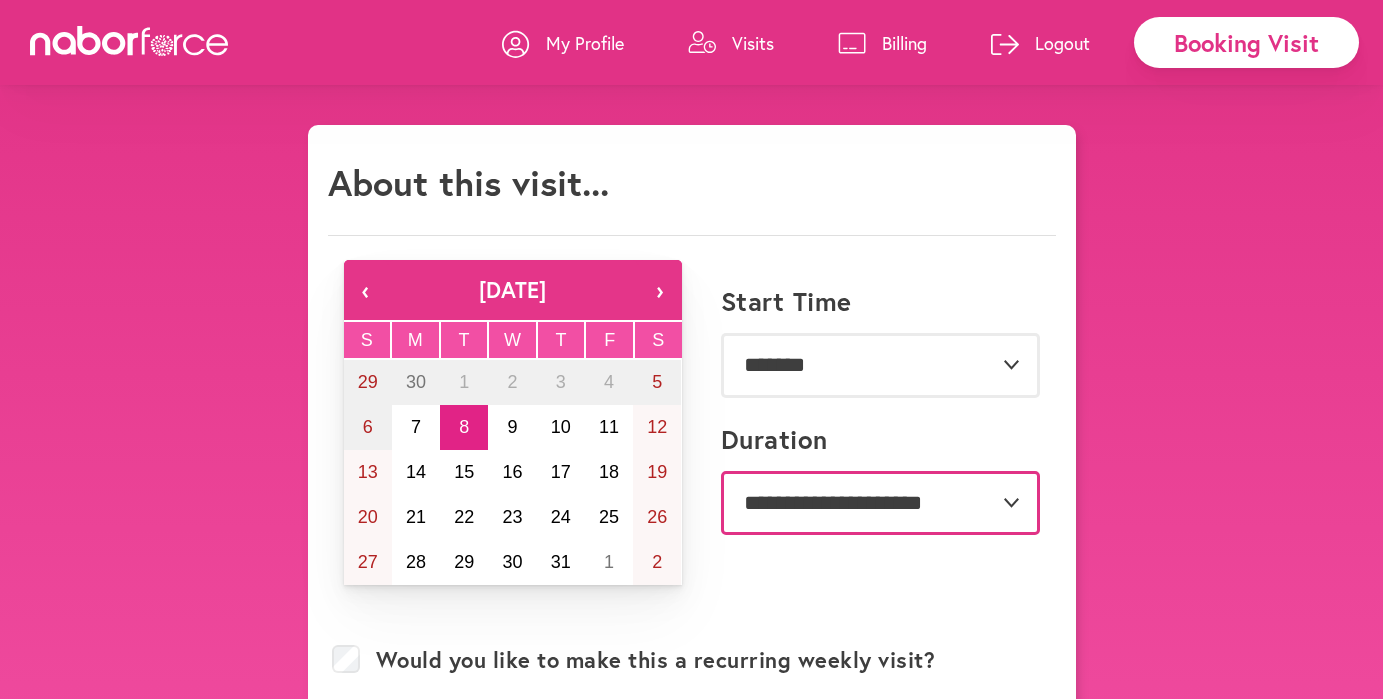 click on "**********" at bounding box center (880, 503) 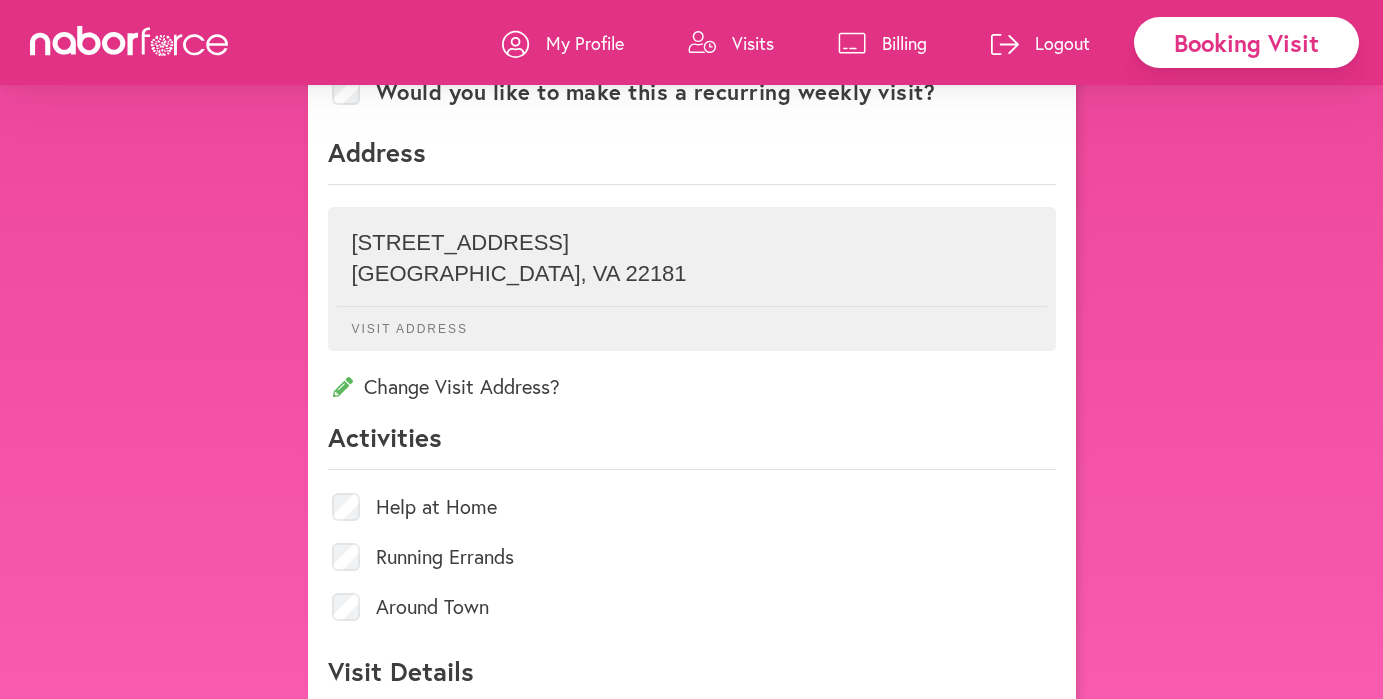 scroll, scrollTop: 566, scrollLeft: 0, axis: vertical 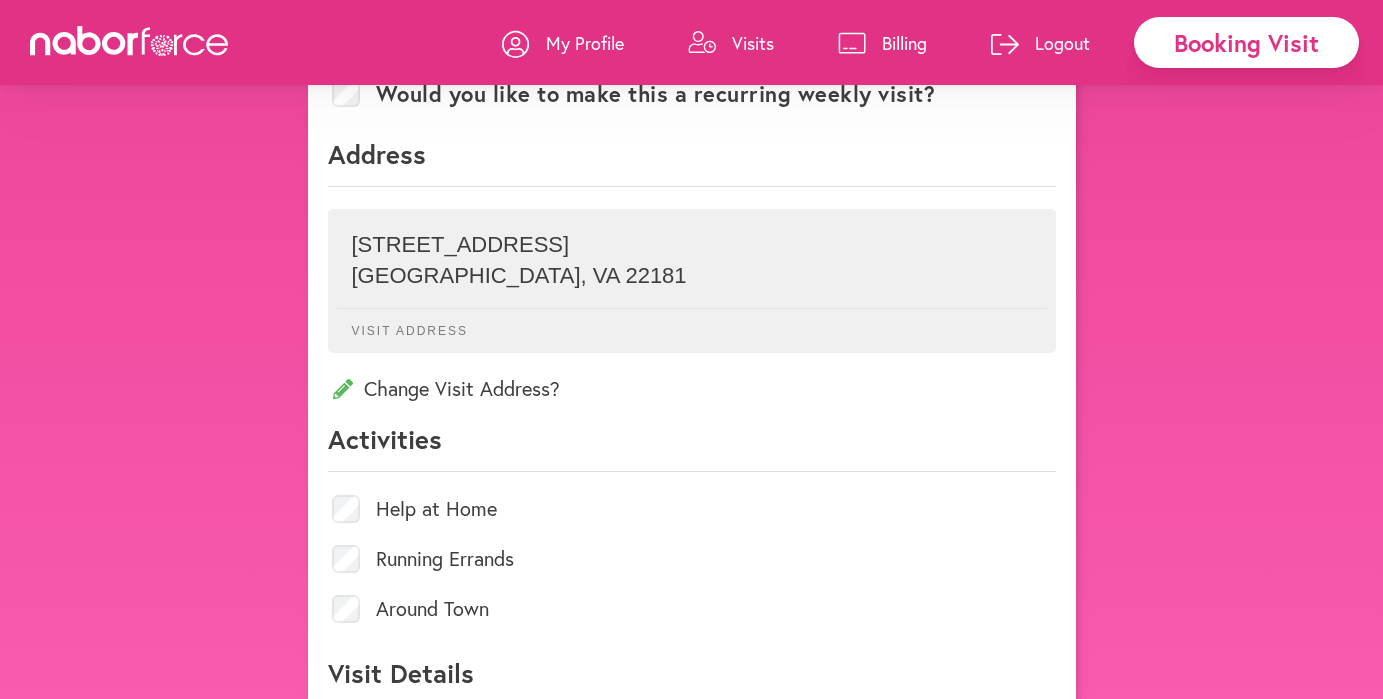 click on "Around Town" at bounding box center [432, 609] 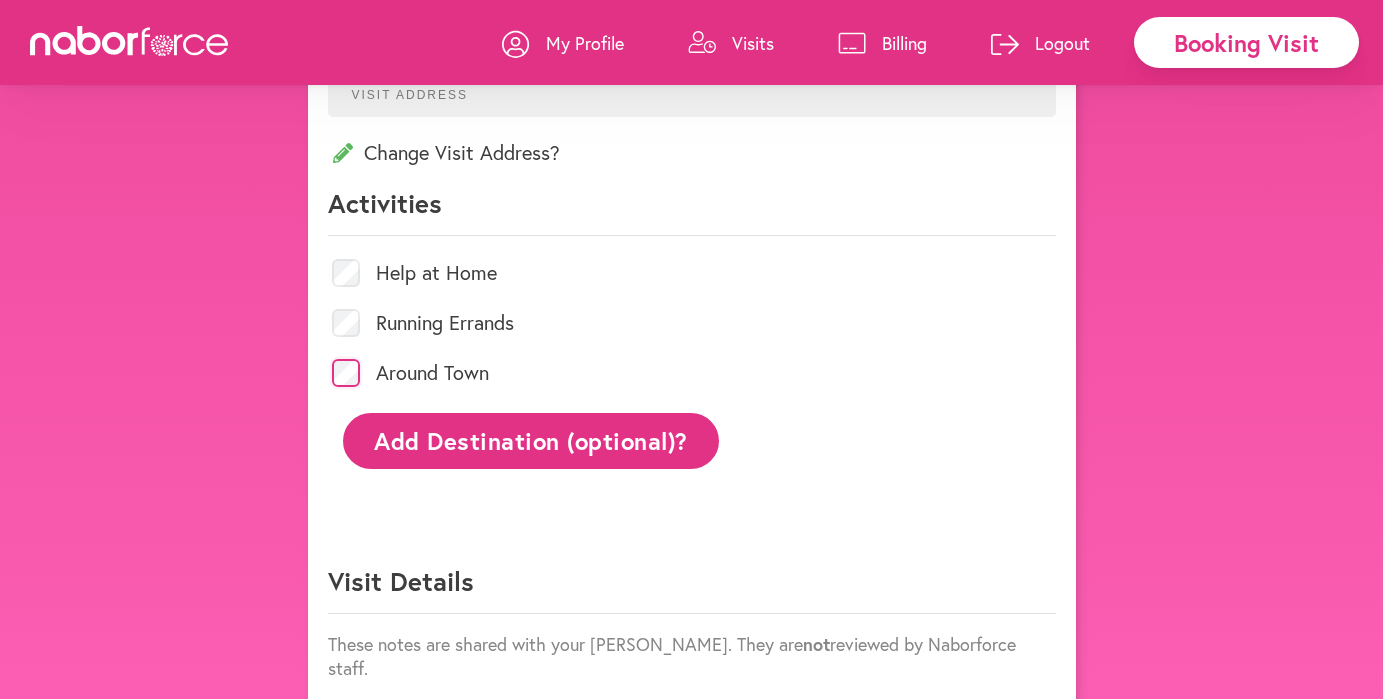 scroll, scrollTop: 803, scrollLeft: 0, axis: vertical 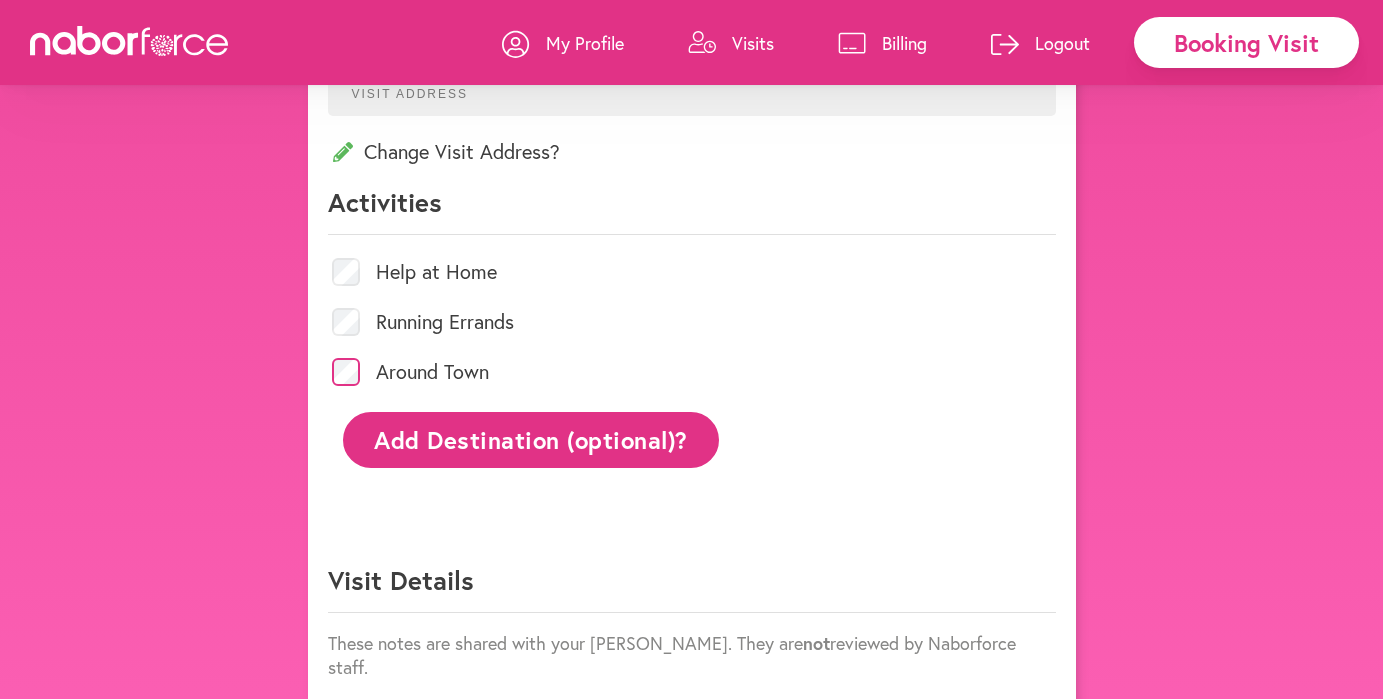 click on "Add Destination (optional)?" 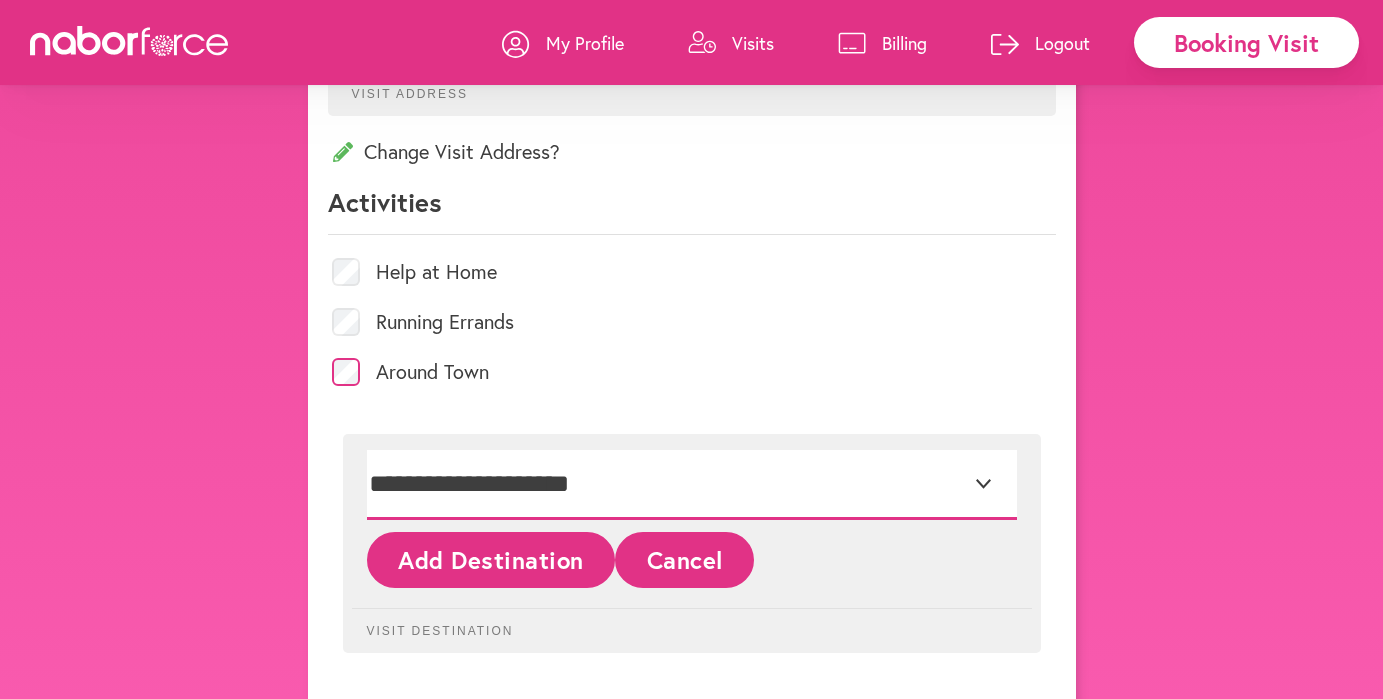 click on "**********" at bounding box center (692, 485) 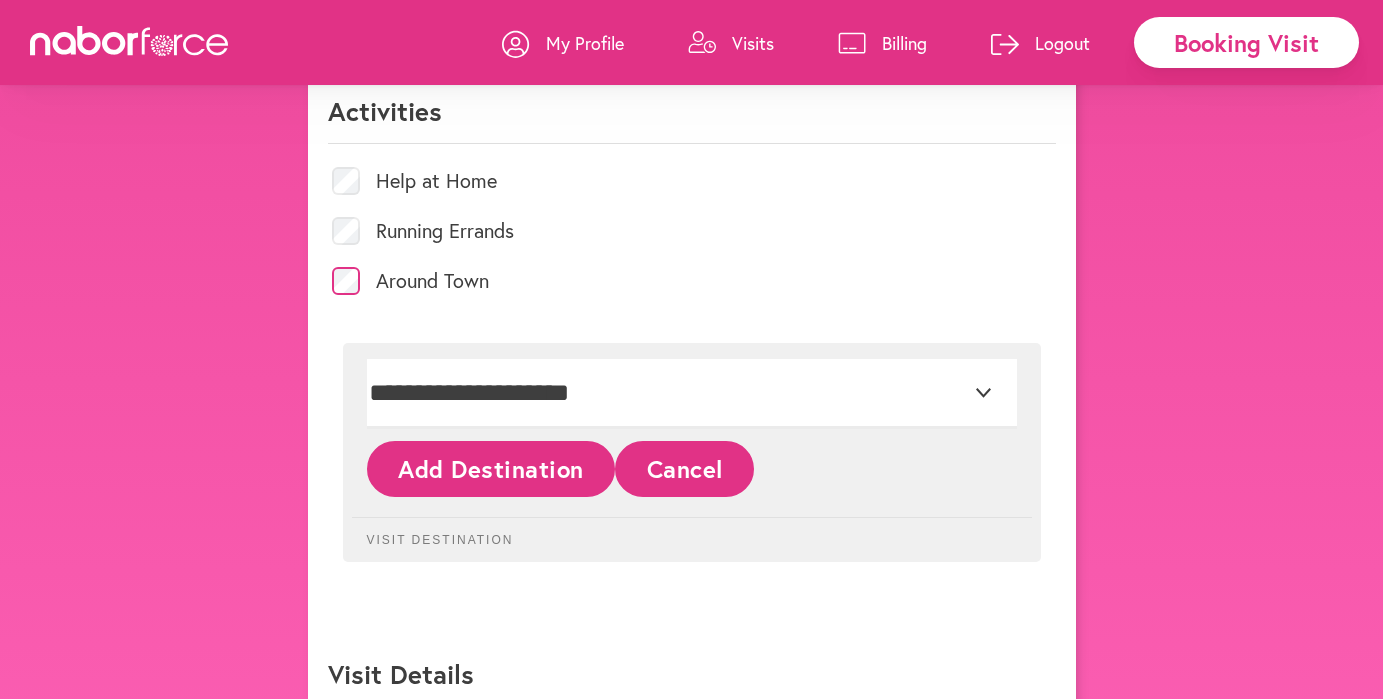 click on "Add Destination" 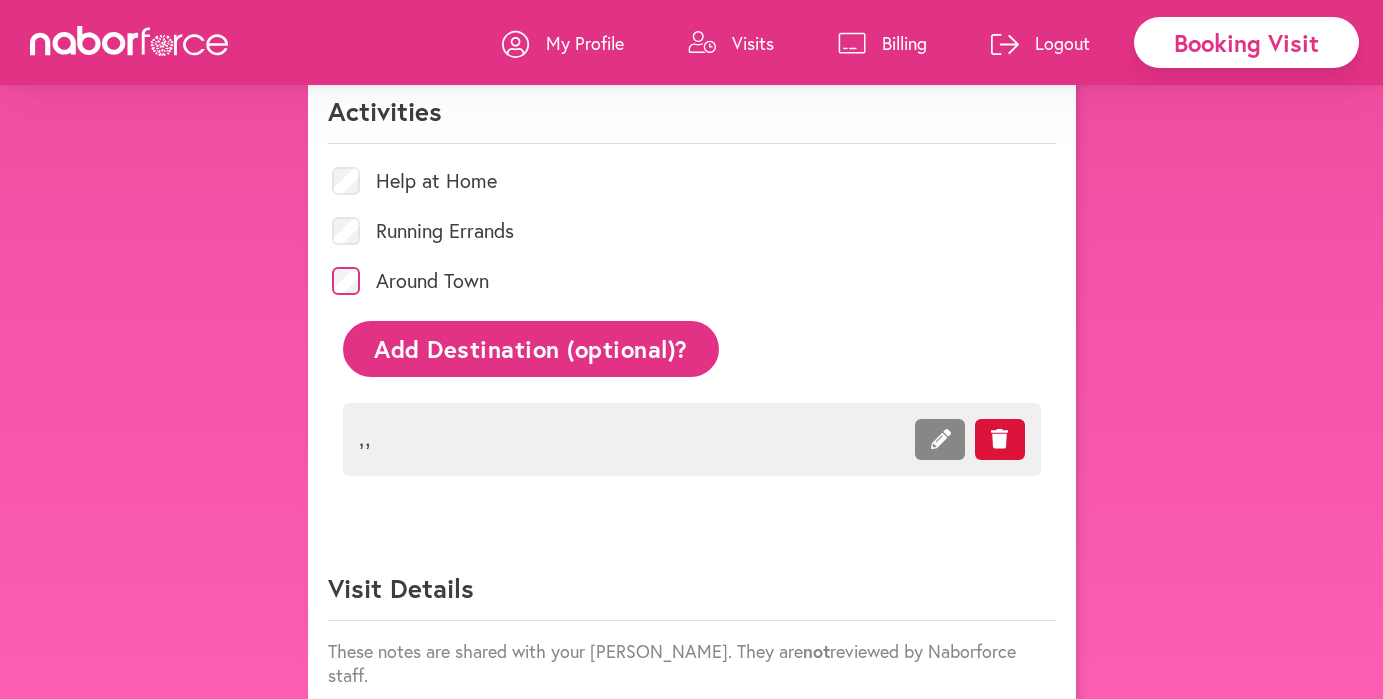 click on ",  ," 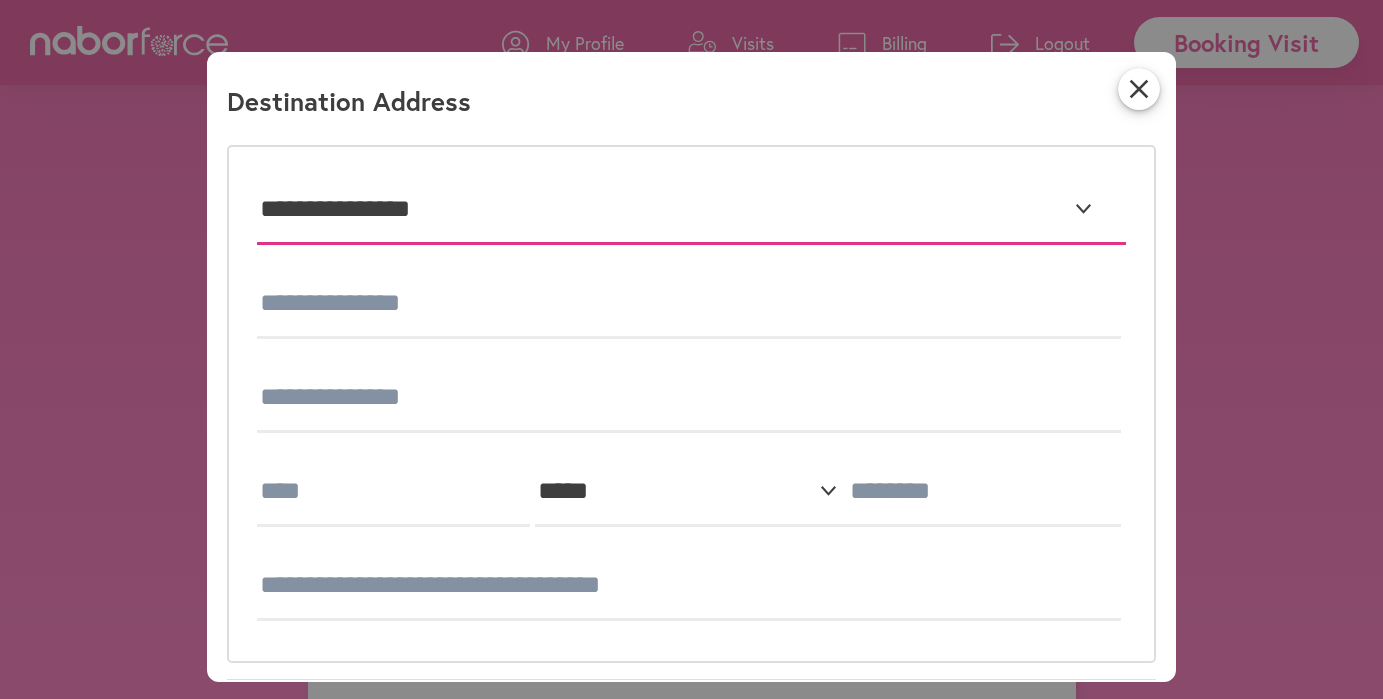 click on "**********" at bounding box center (691, 210) 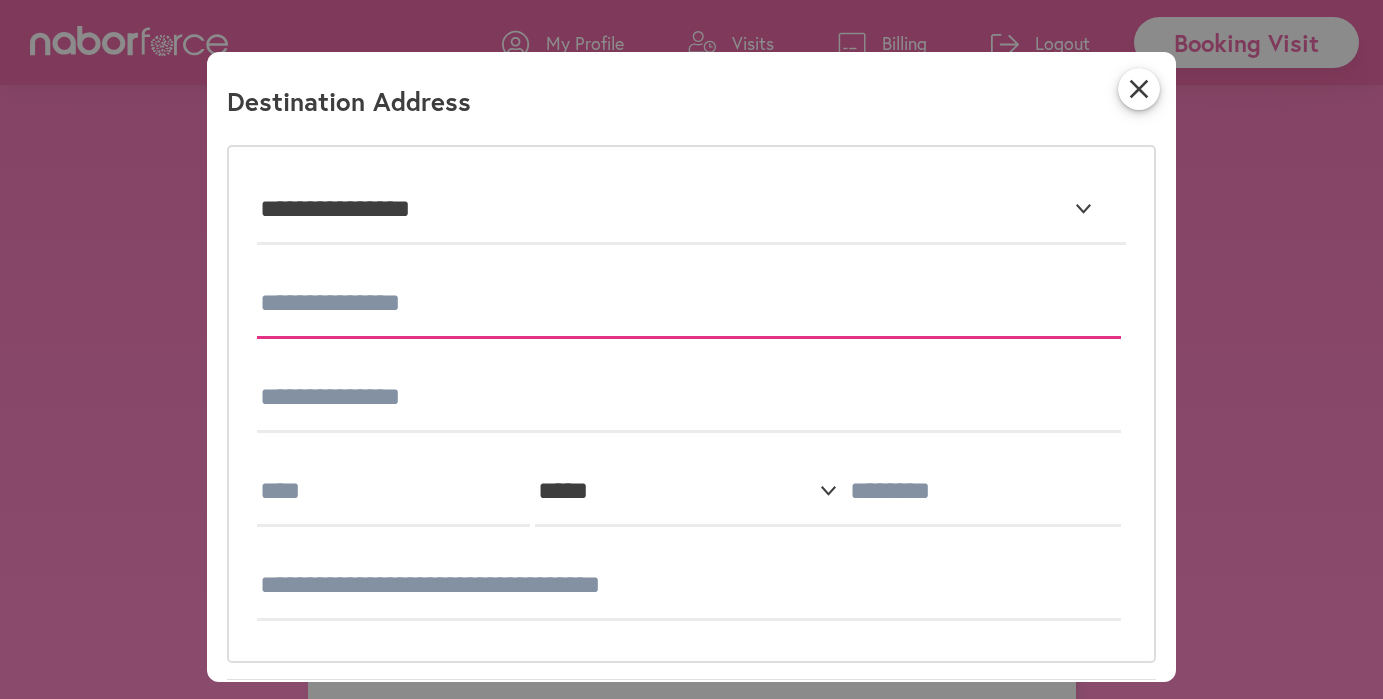 click at bounding box center [688, 304] 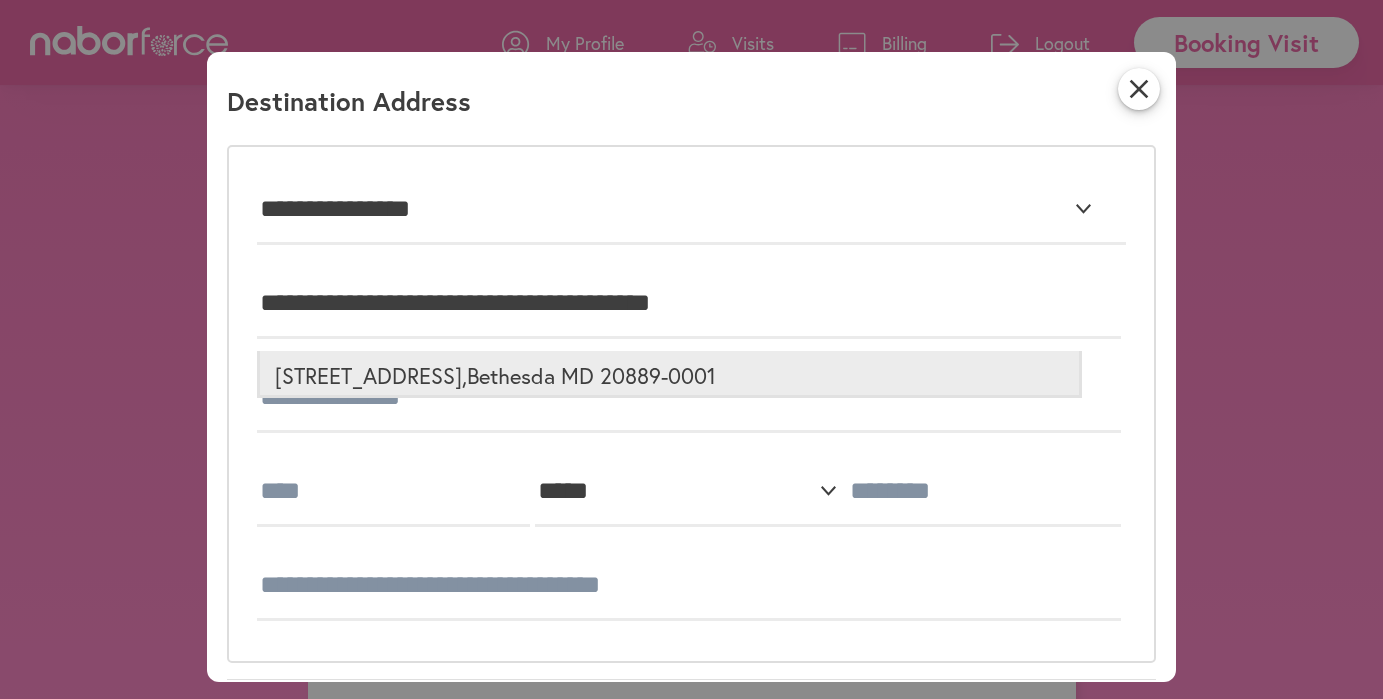 type on "**********" 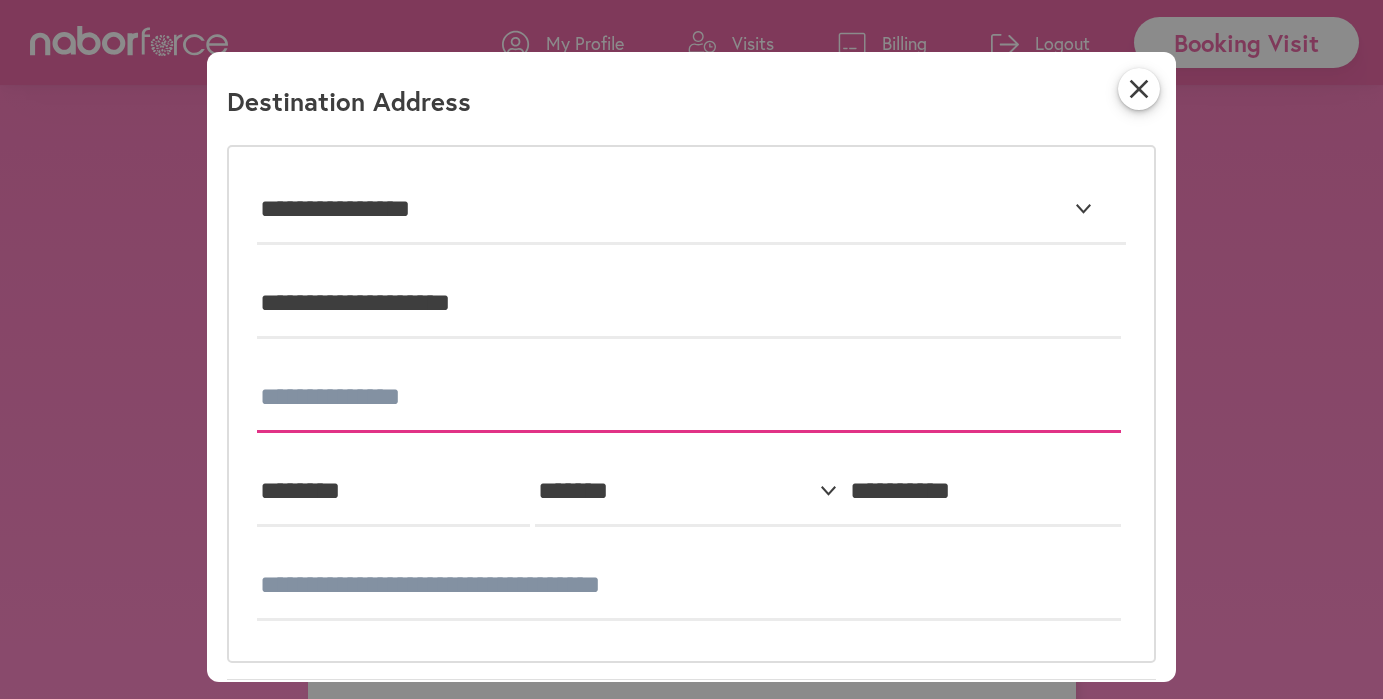 click at bounding box center [688, 398] 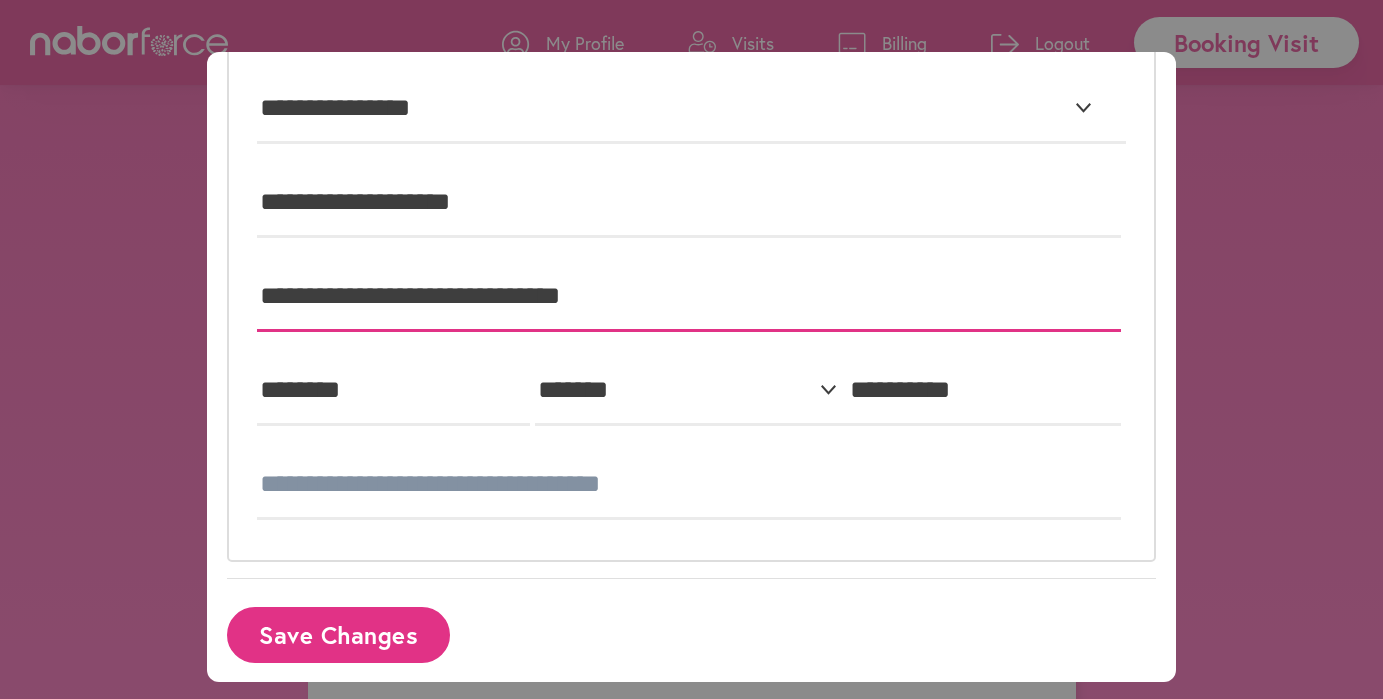 scroll, scrollTop: 114, scrollLeft: 0, axis: vertical 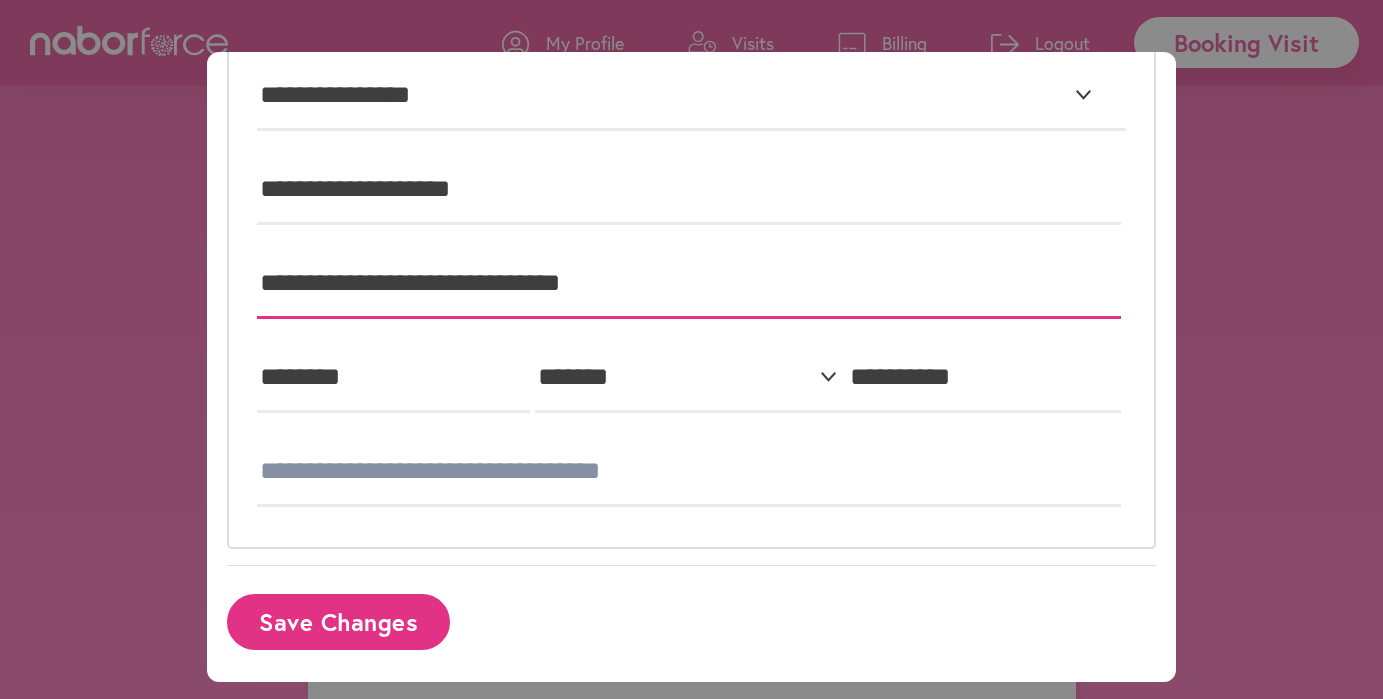 type on "**********" 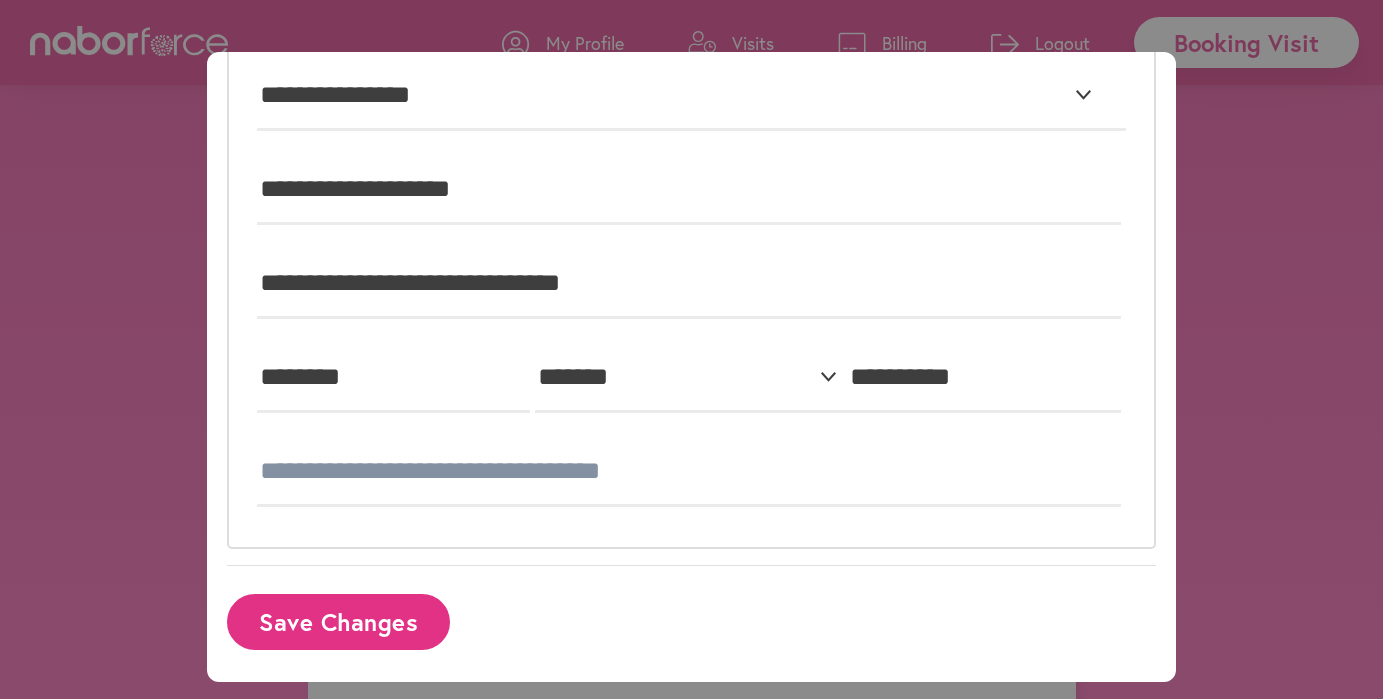 click on "Save Changes" at bounding box center (338, 621) 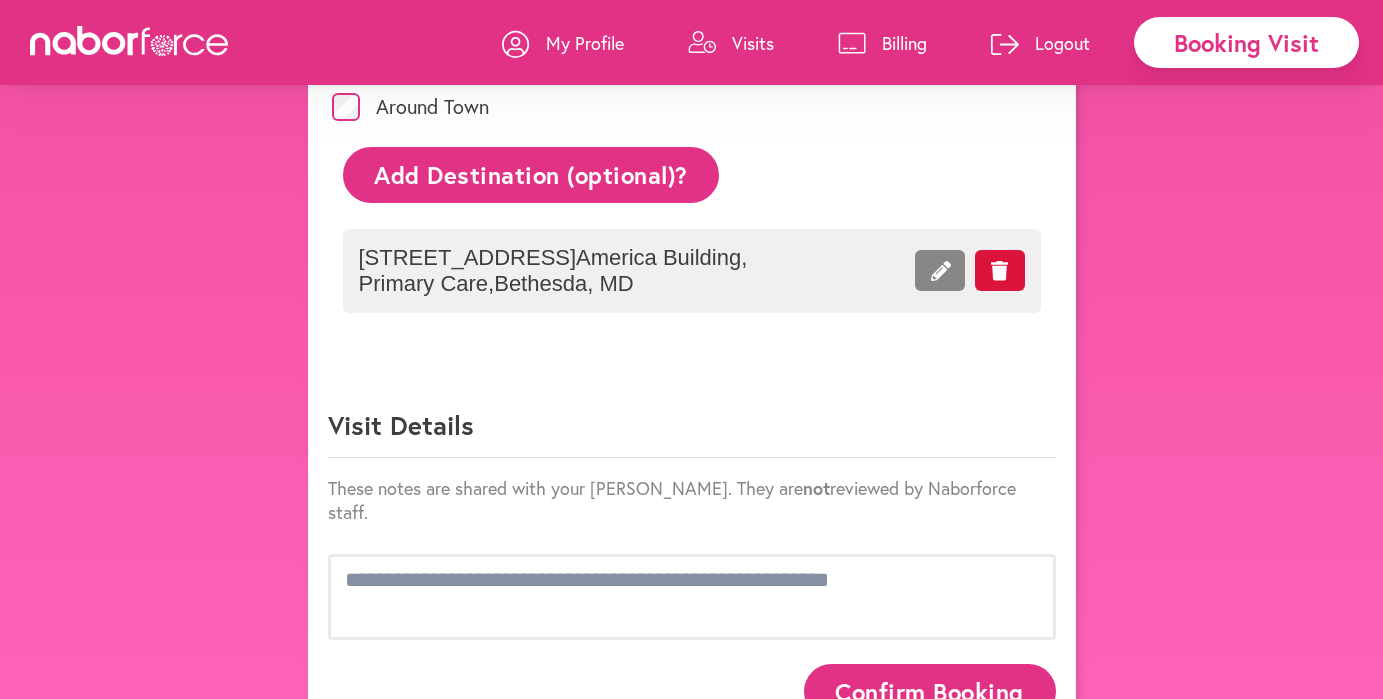 scroll, scrollTop: 1114, scrollLeft: 0, axis: vertical 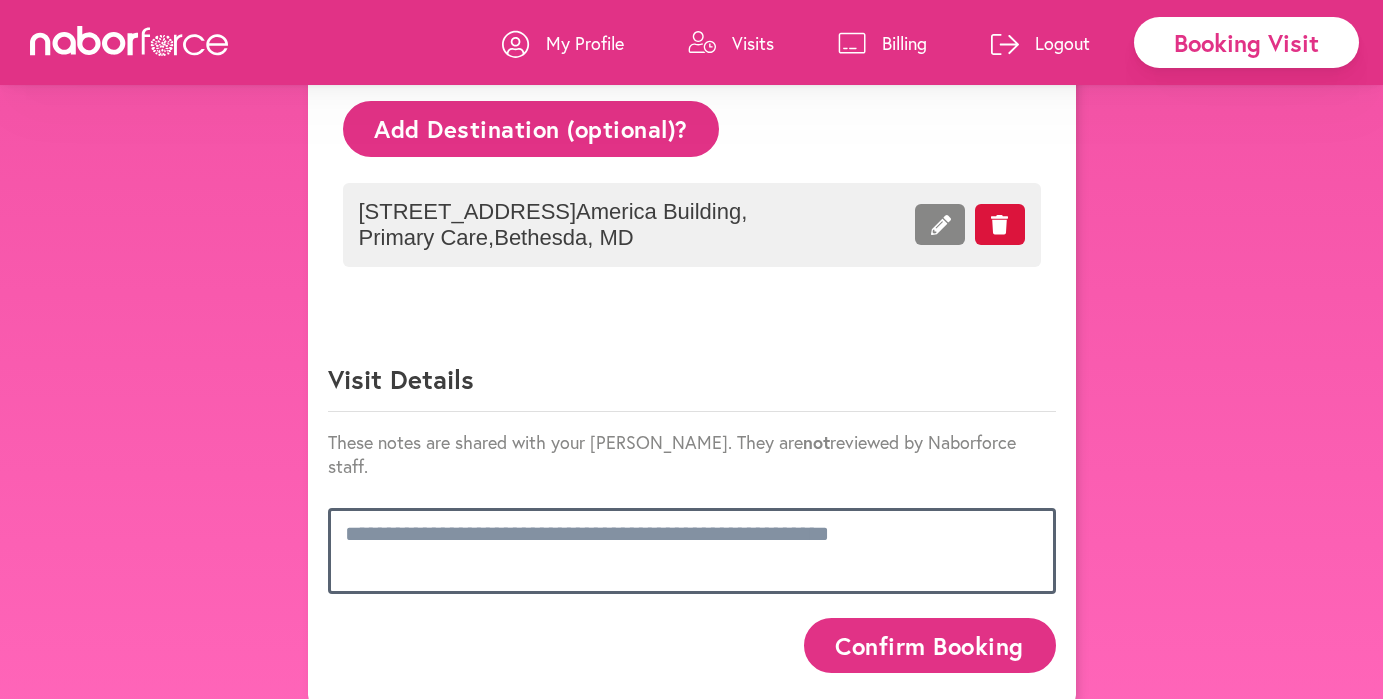 click at bounding box center (692, 551) 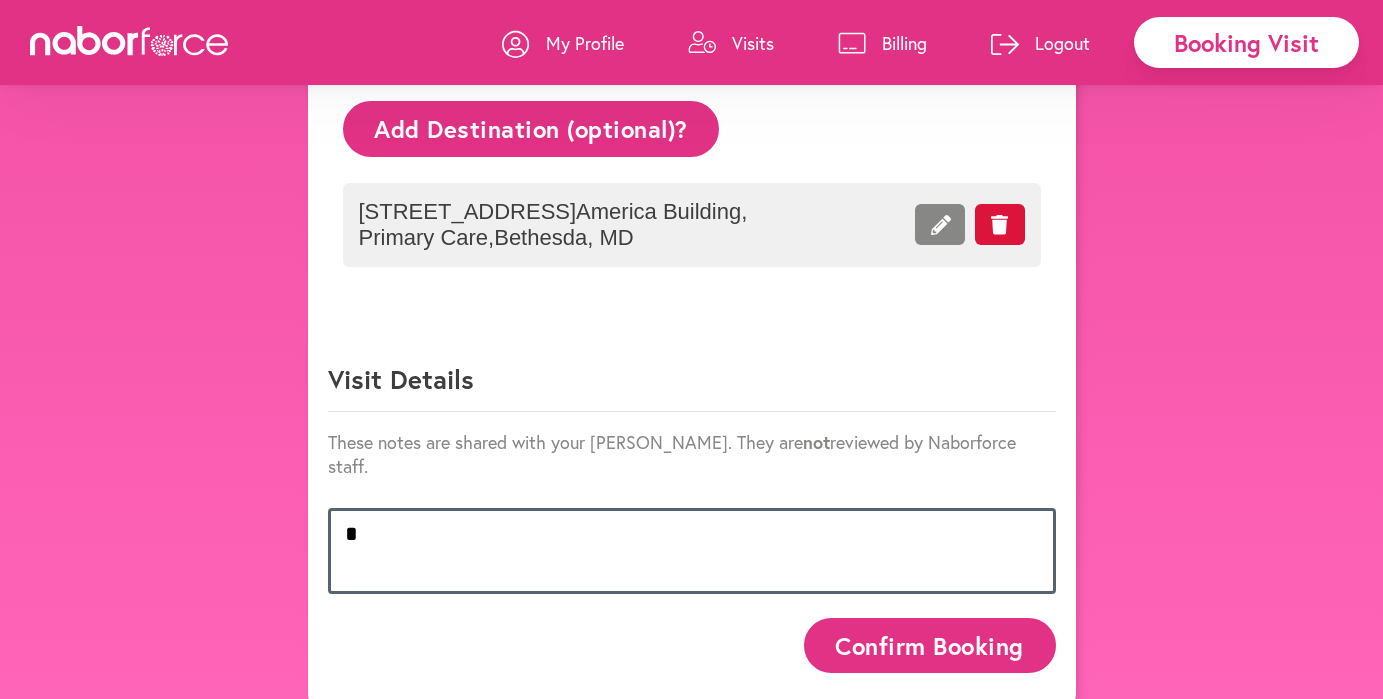 scroll, scrollTop: 1080, scrollLeft: 0, axis: vertical 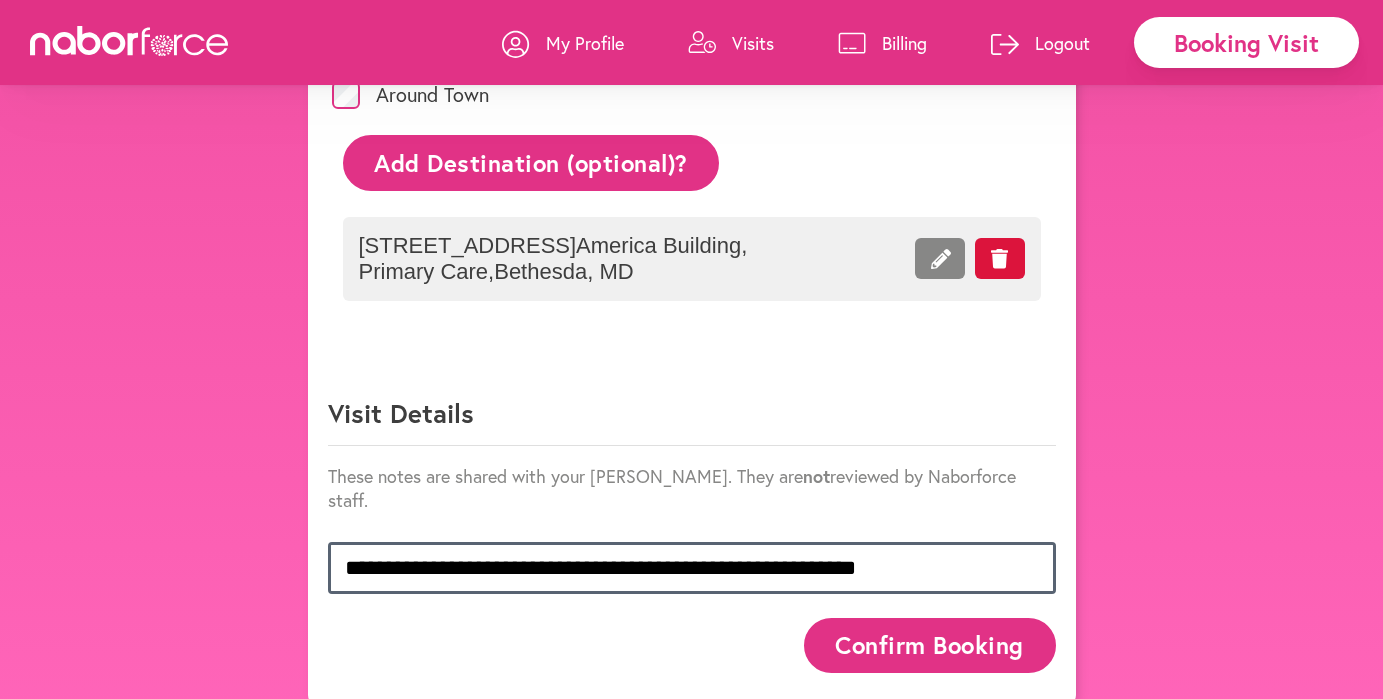 type on "**********" 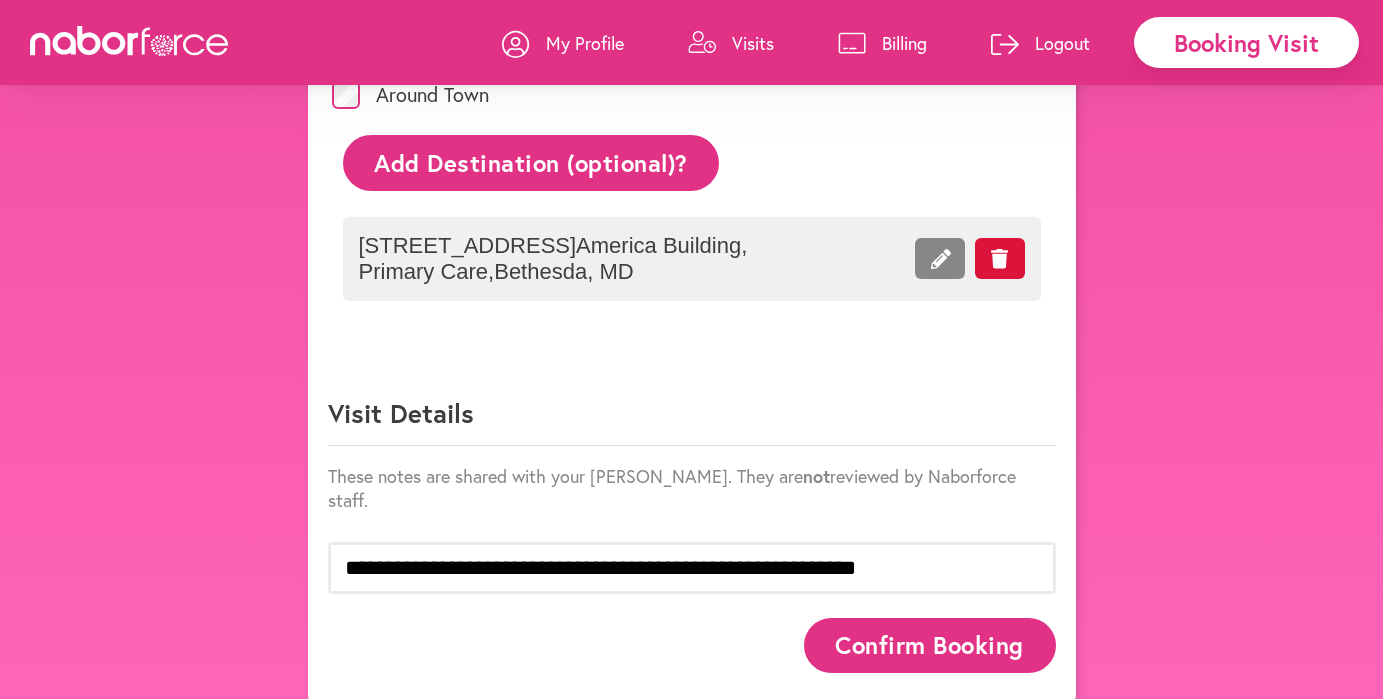 click on "Confirm Booking" at bounding box center (930, 645) 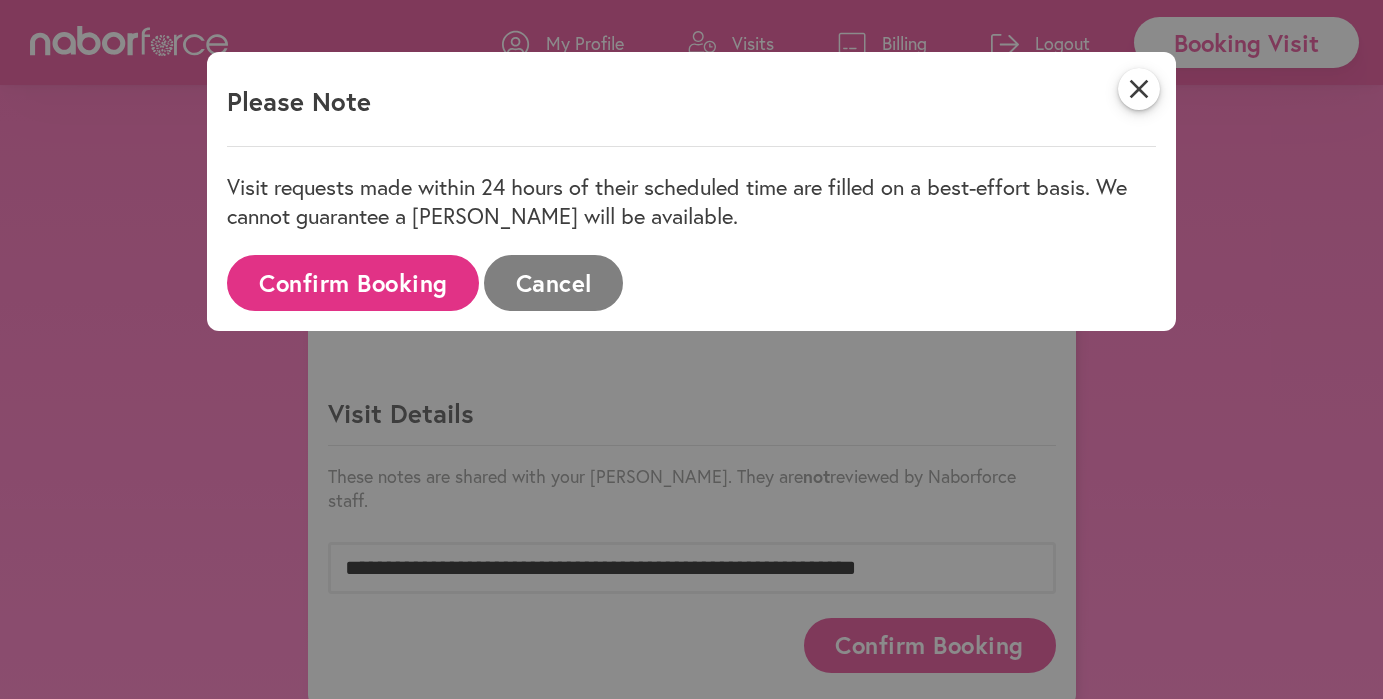scroll, scrollTop: 0, scrollLeft: 0, axis: both 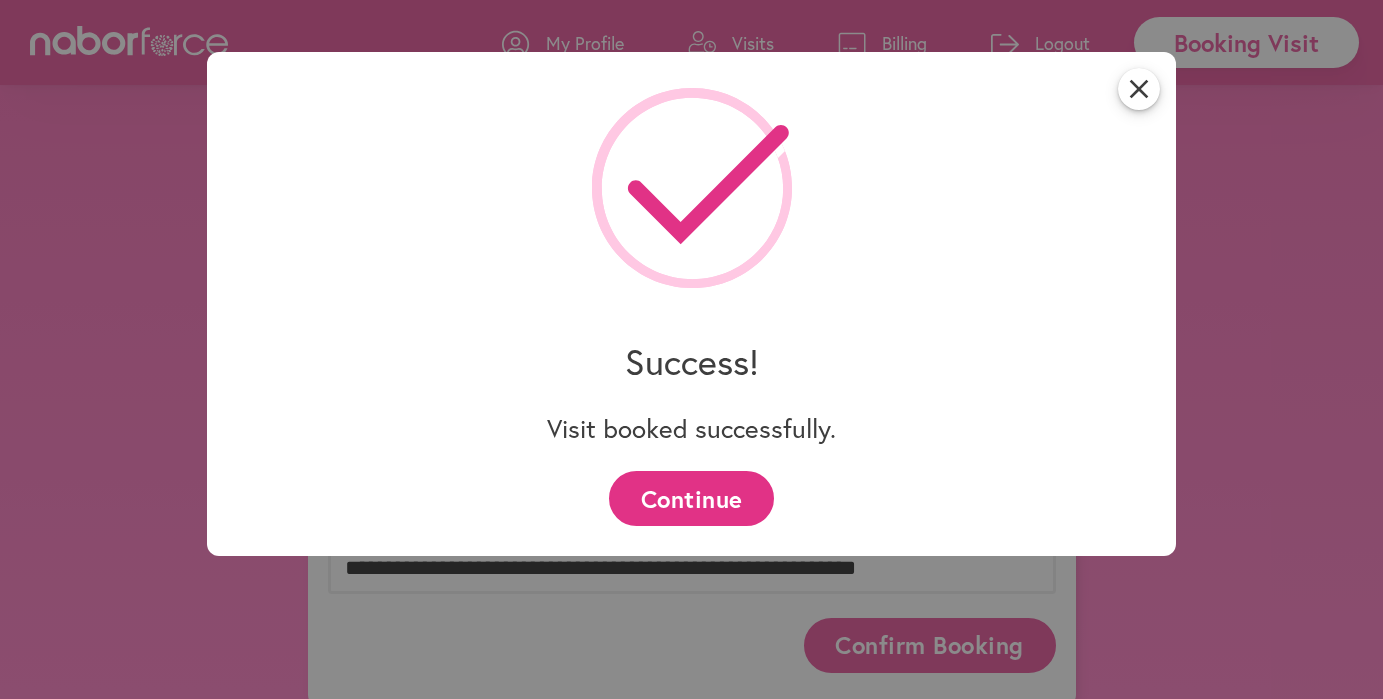 click on "close Success! Visit booked successfully. Continue" at bounding box center [691, 304] 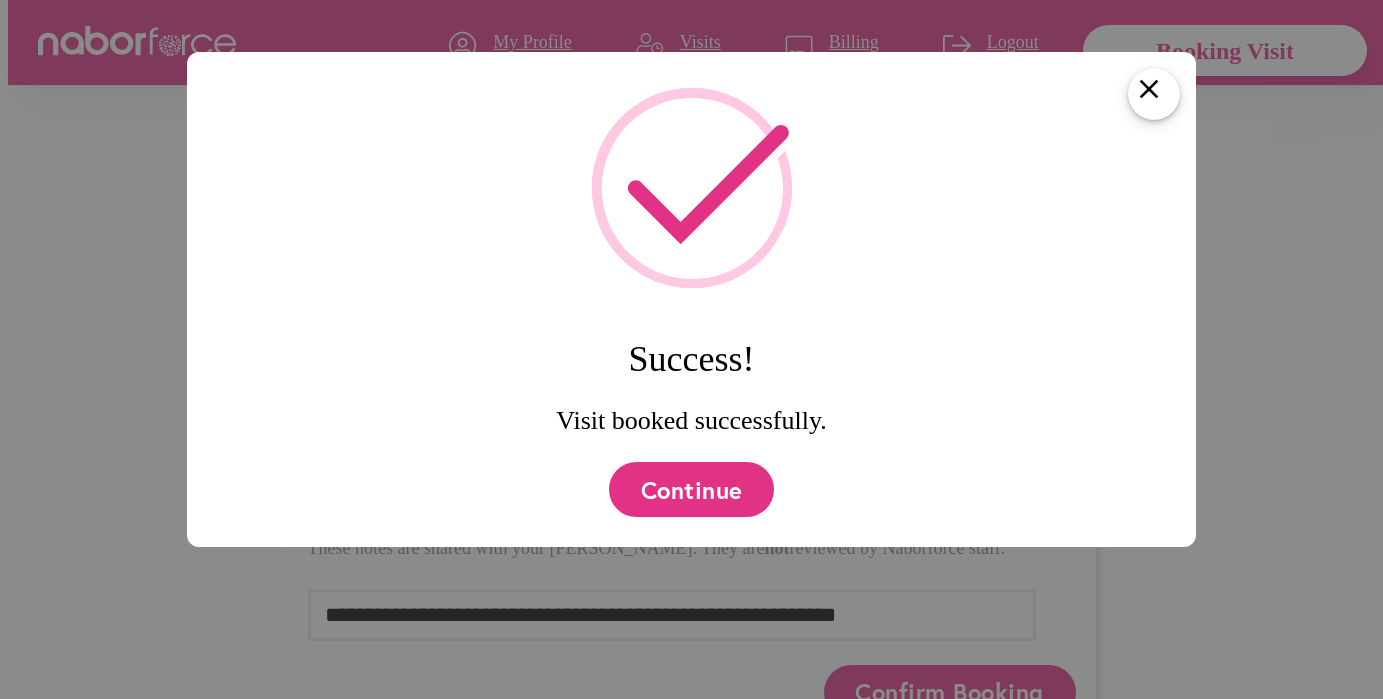 scroll, scrollTop: 0, scrollLeft: 0, axis: both 